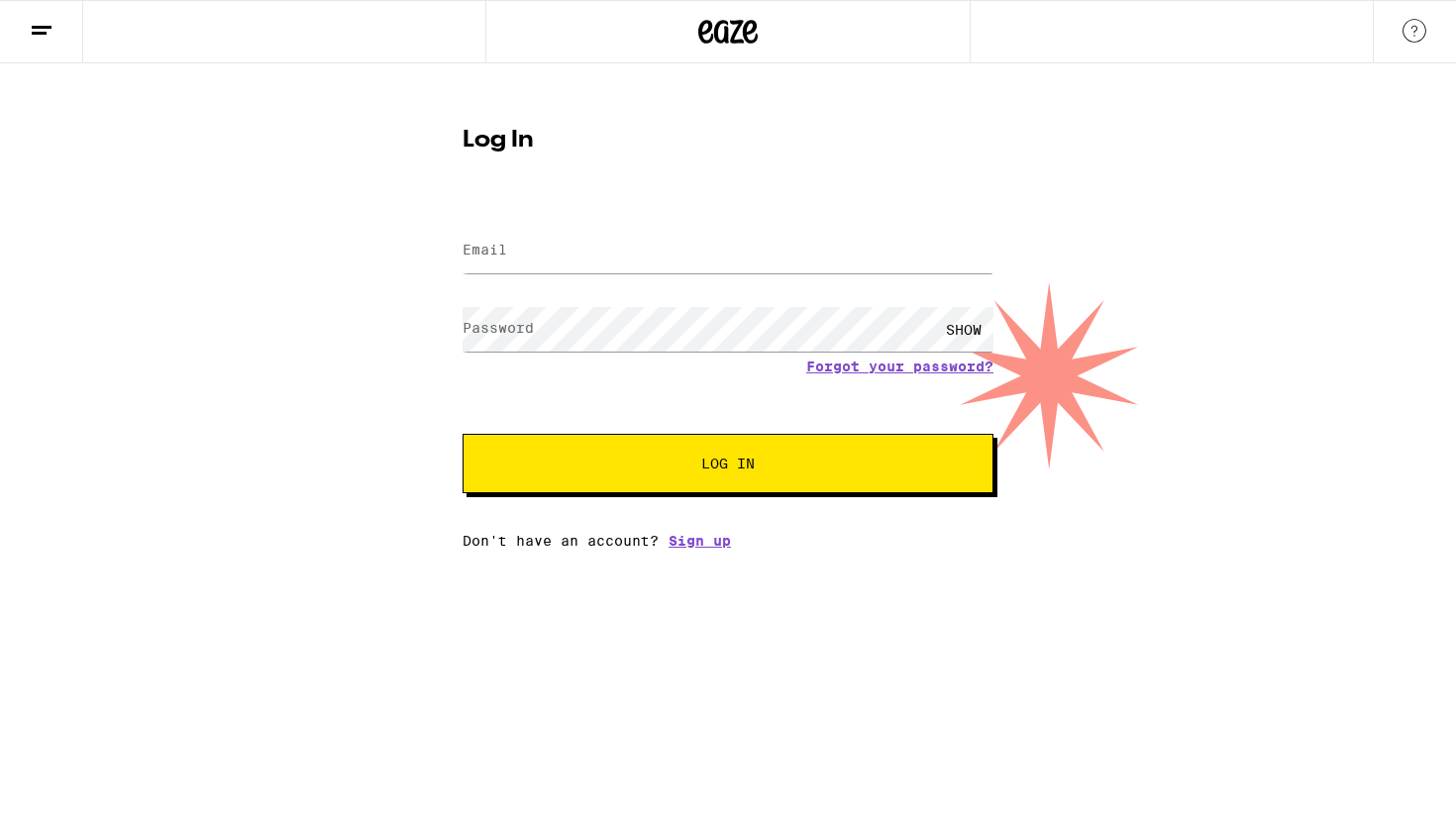 scroll, scrollTop: 0, scrollLeft: 0, axis: both 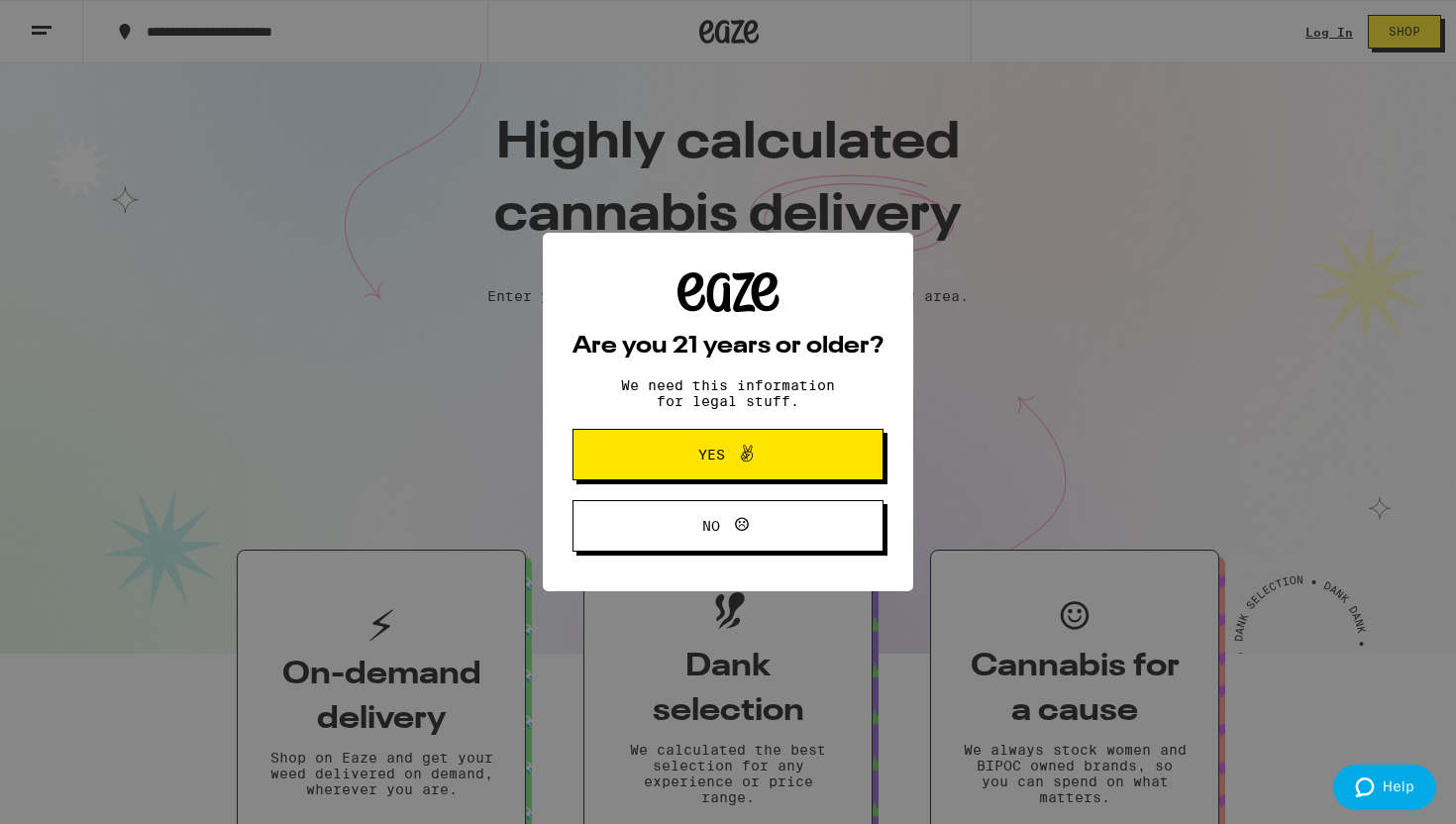 click on "Are you 21 years or older? We need this information for legal stuff. Yes No" at bounding box center (728, 412) 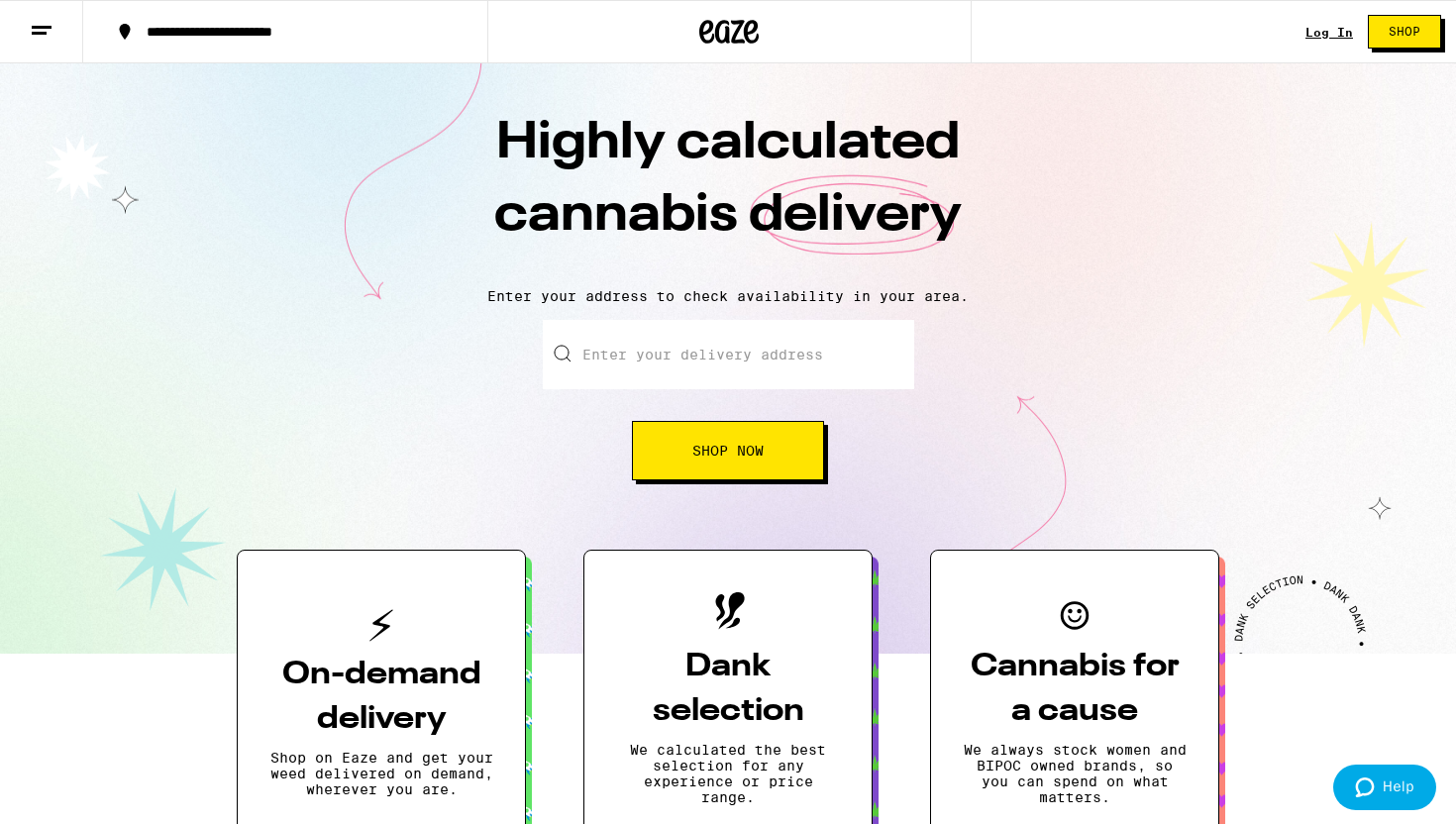 click on "Enter your delivery address" at bounding box center (728, 355) 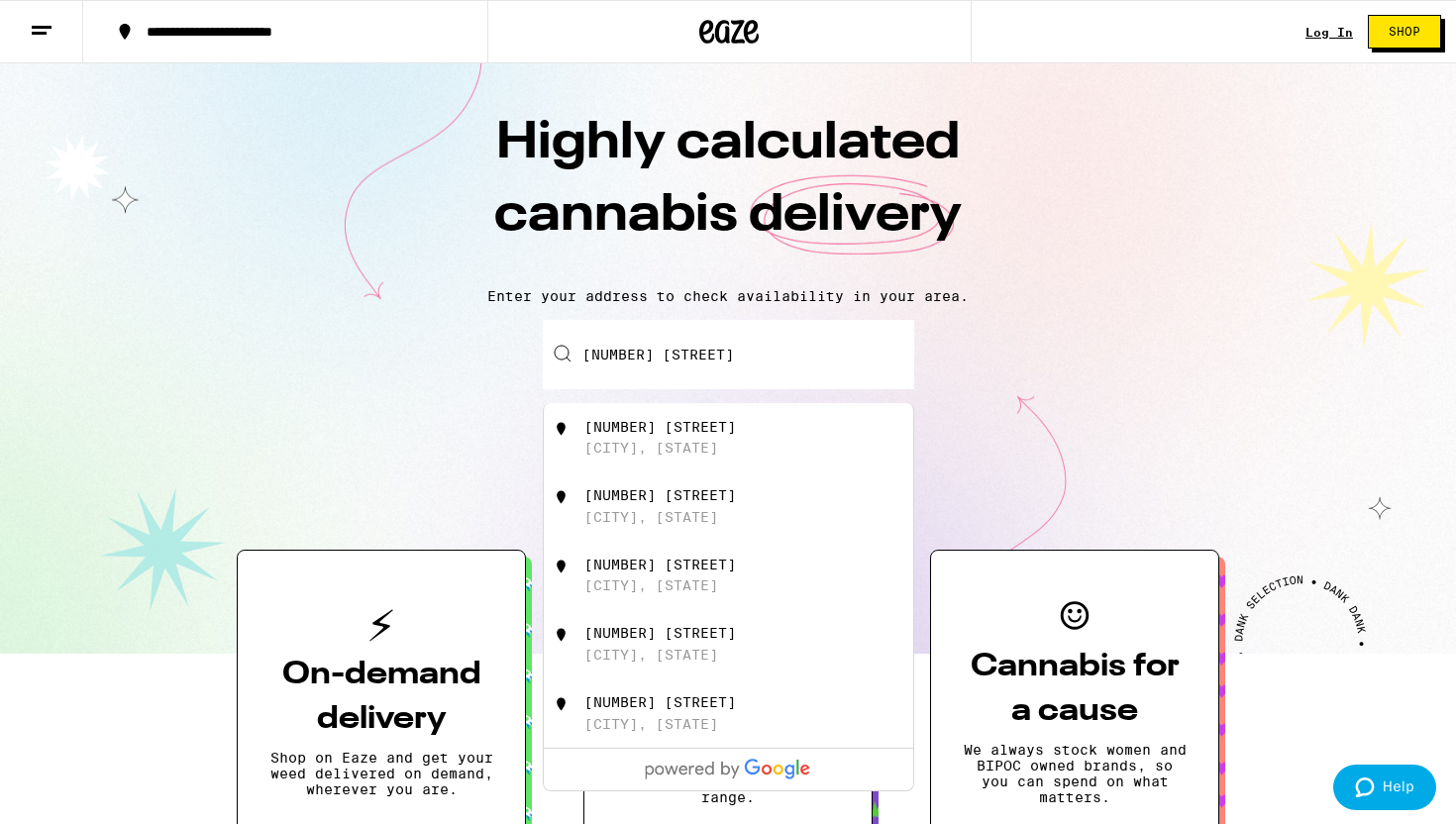 click on "[NUMBER] [STREET] [CITY], [STATE]" at bounding box center [761, 438] 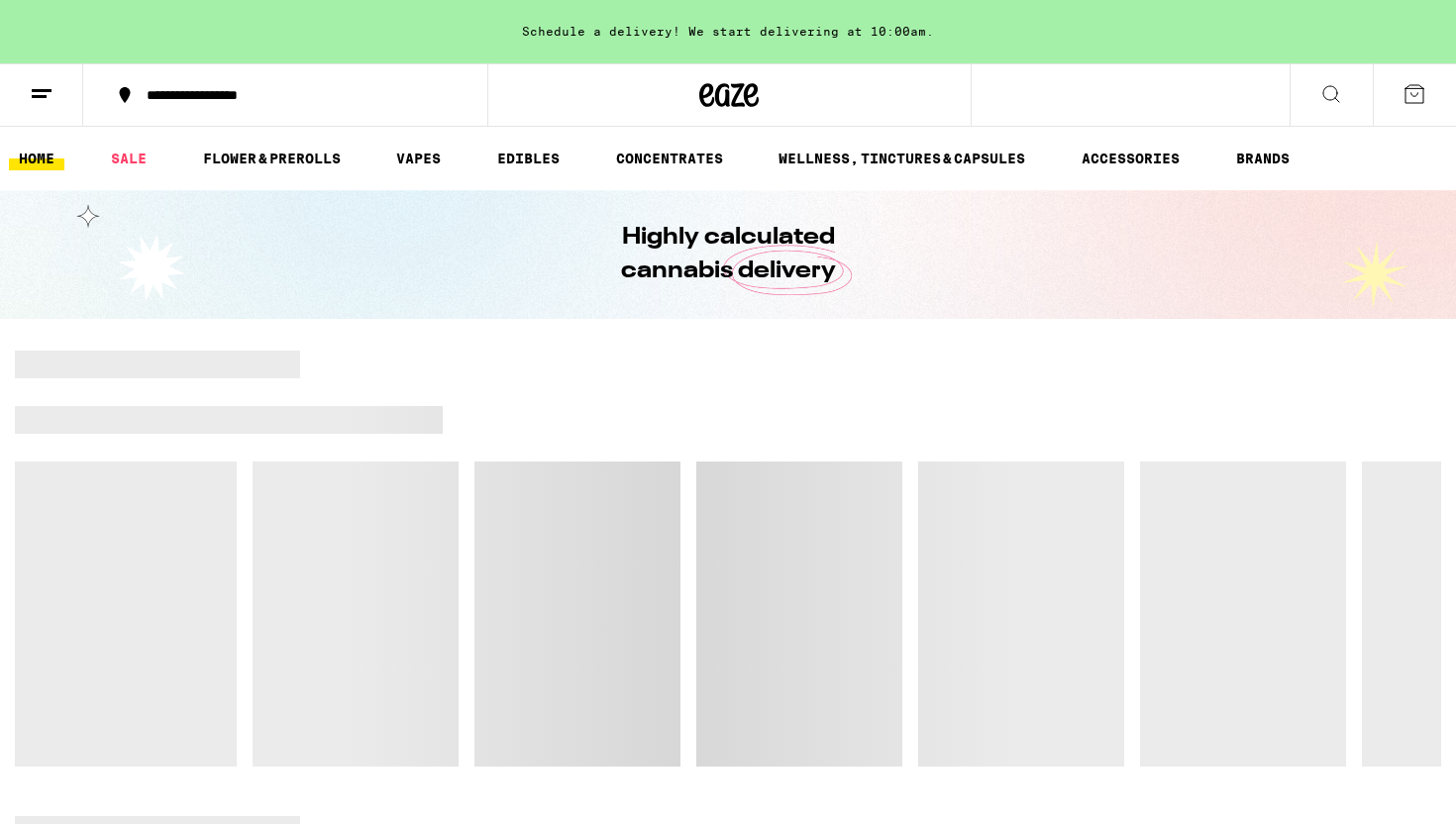 scroll, scrollTop: 0, scrollLeft: 0, axis: both 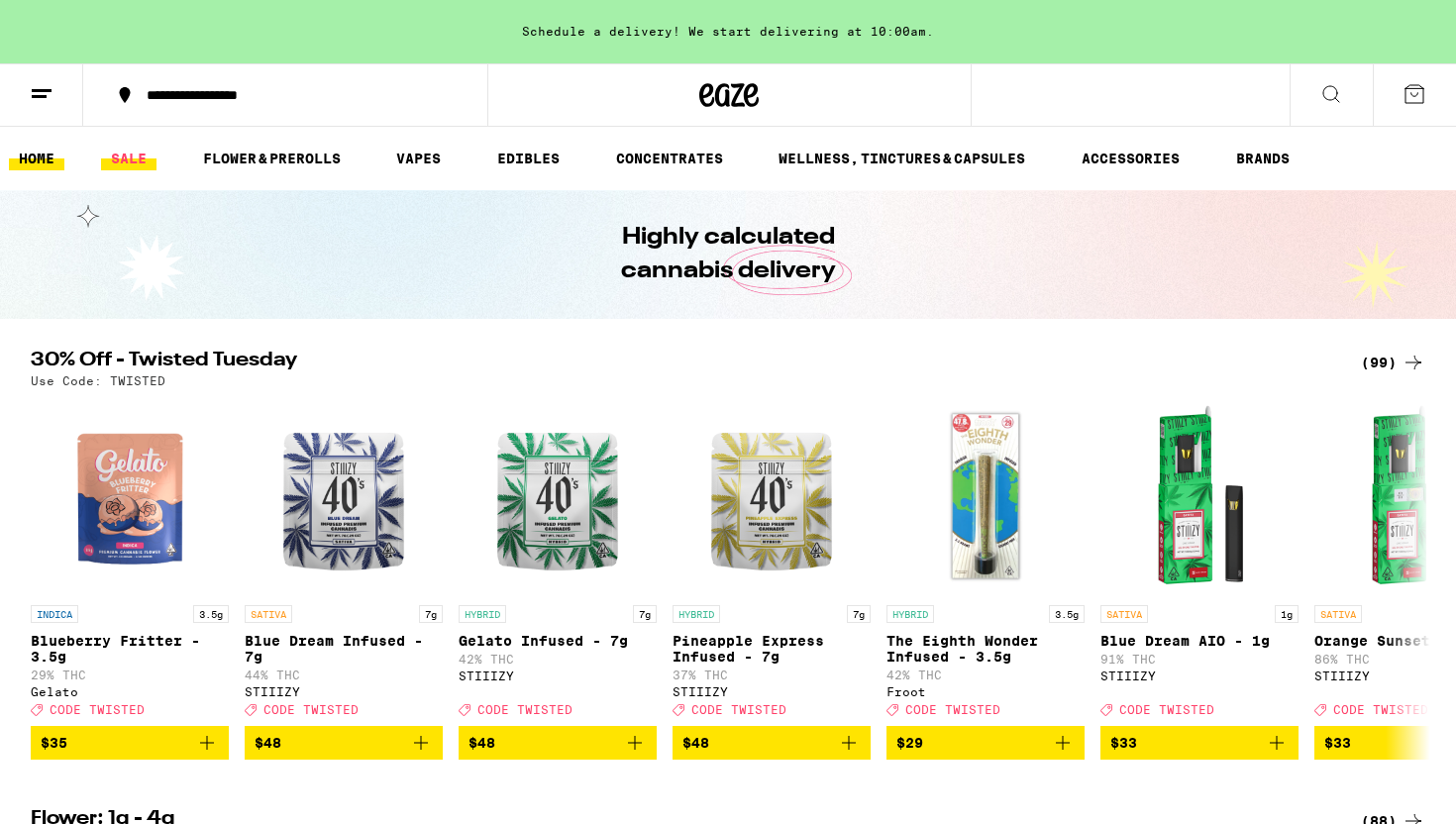 click on "SALE" at bounding box center [129, 158] 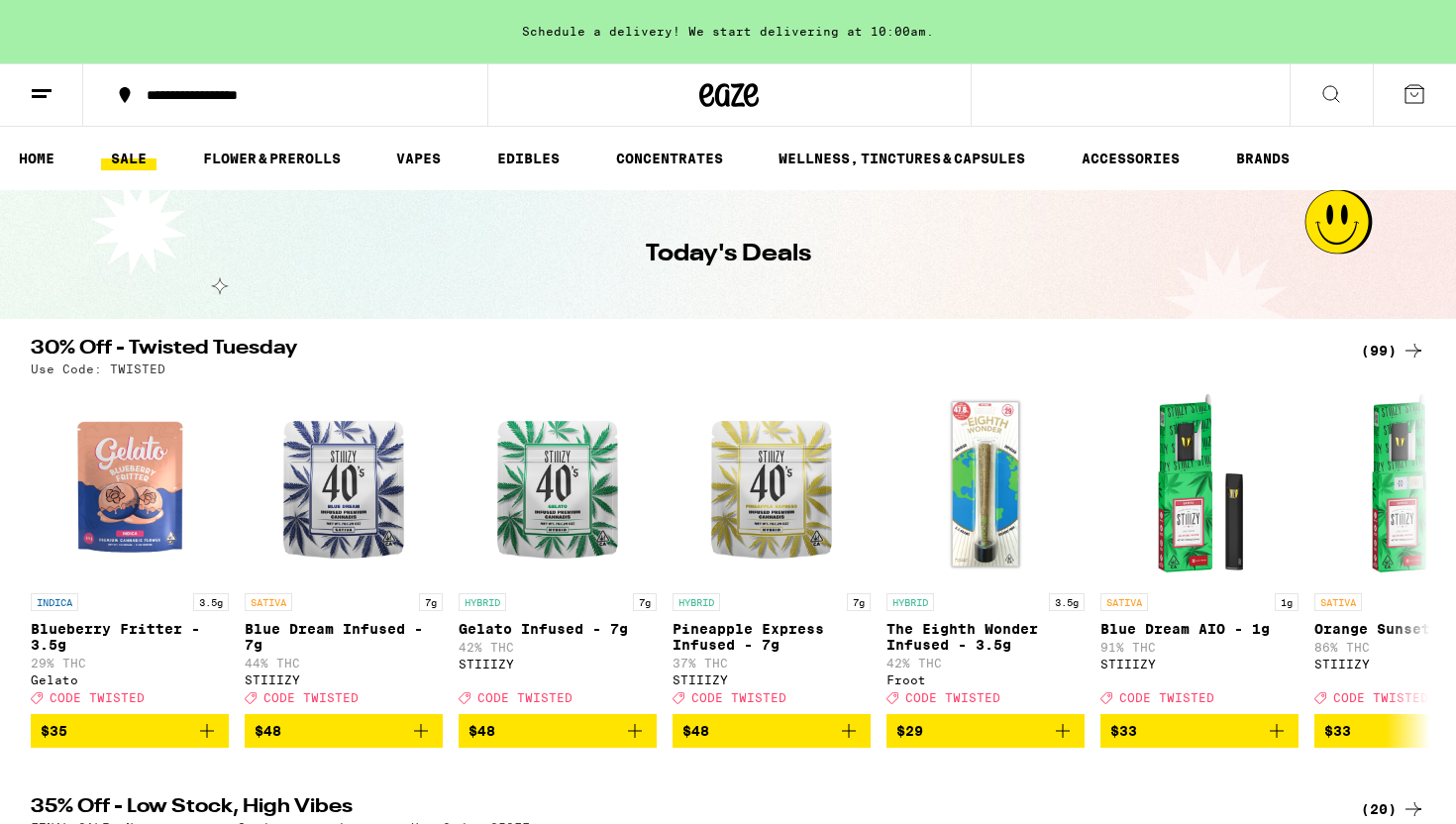 scroll, scrollTop: 0, scrollLeft: 0, axis: both 